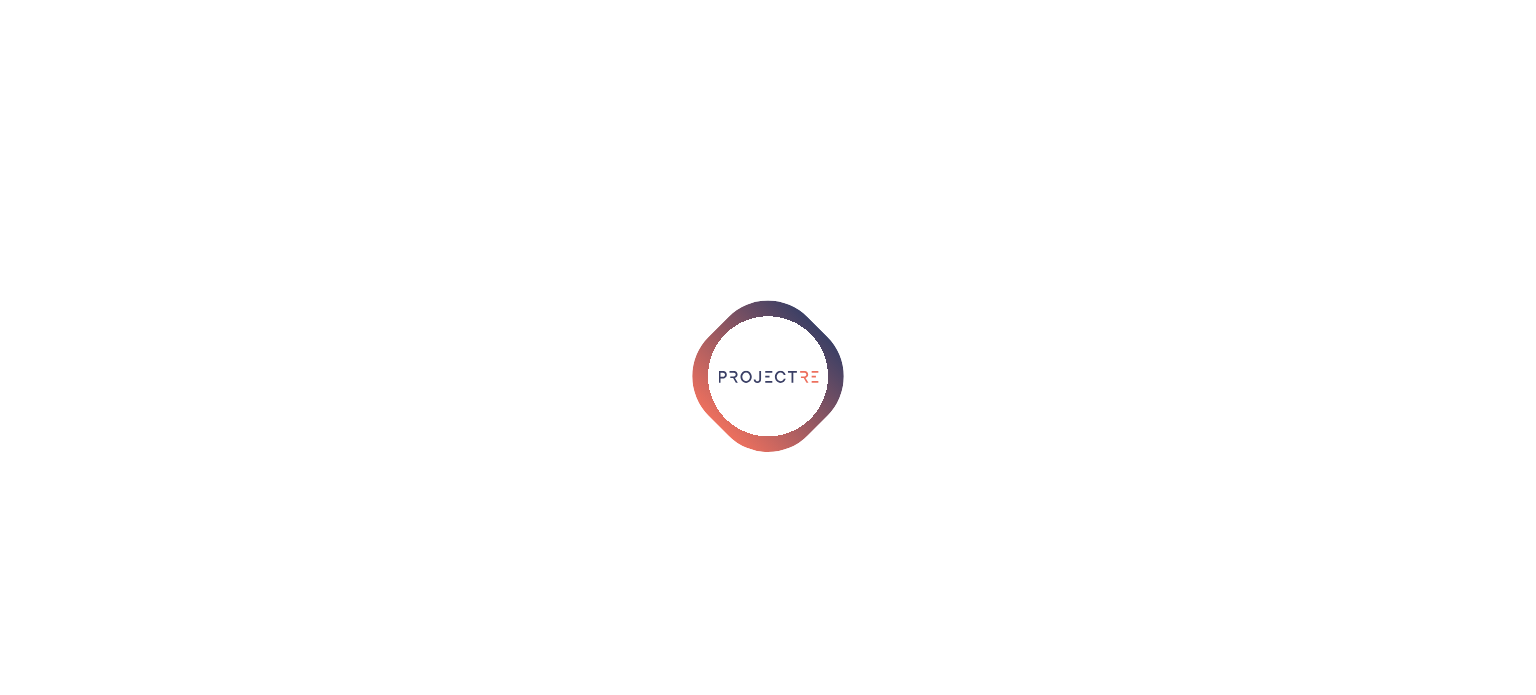 scroll, scrollTop: 0, scrollLeft: 0, axis: both 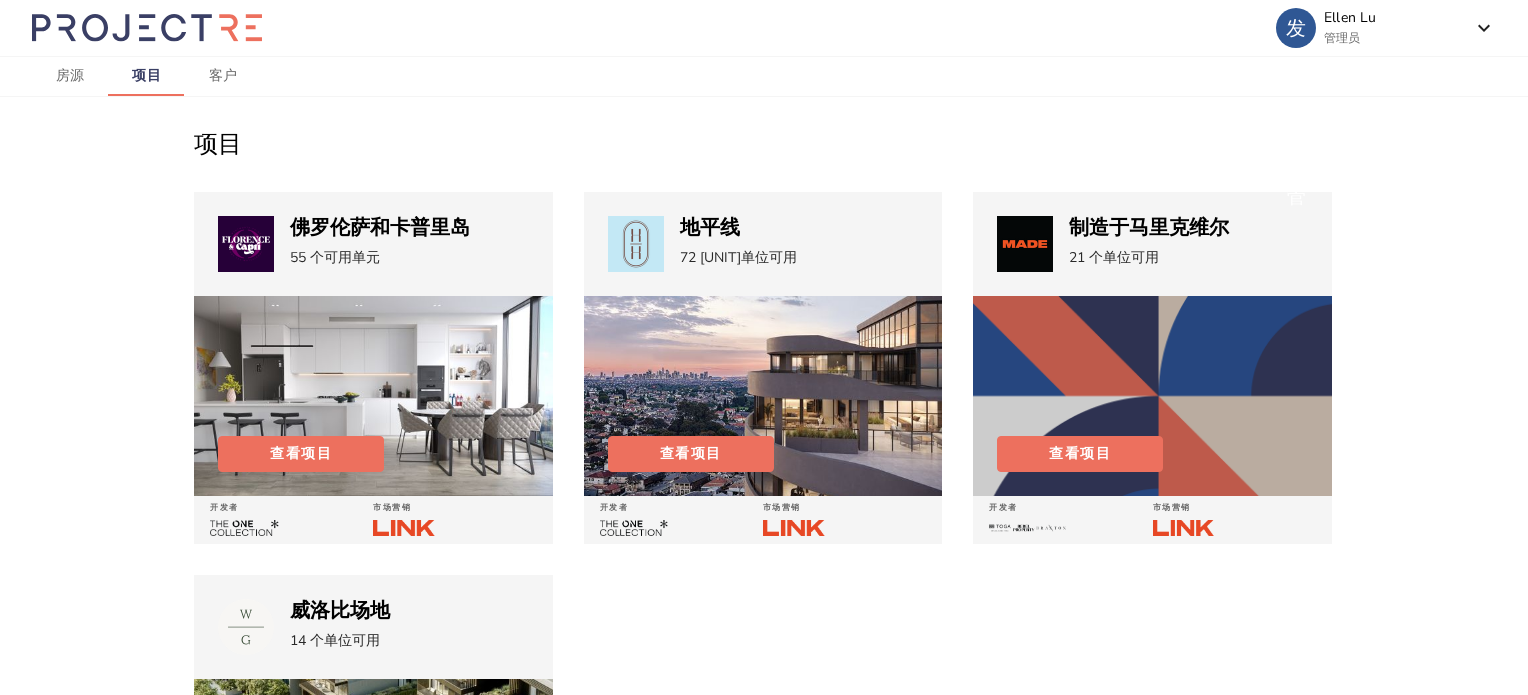 click at bounding box center [373, 396] 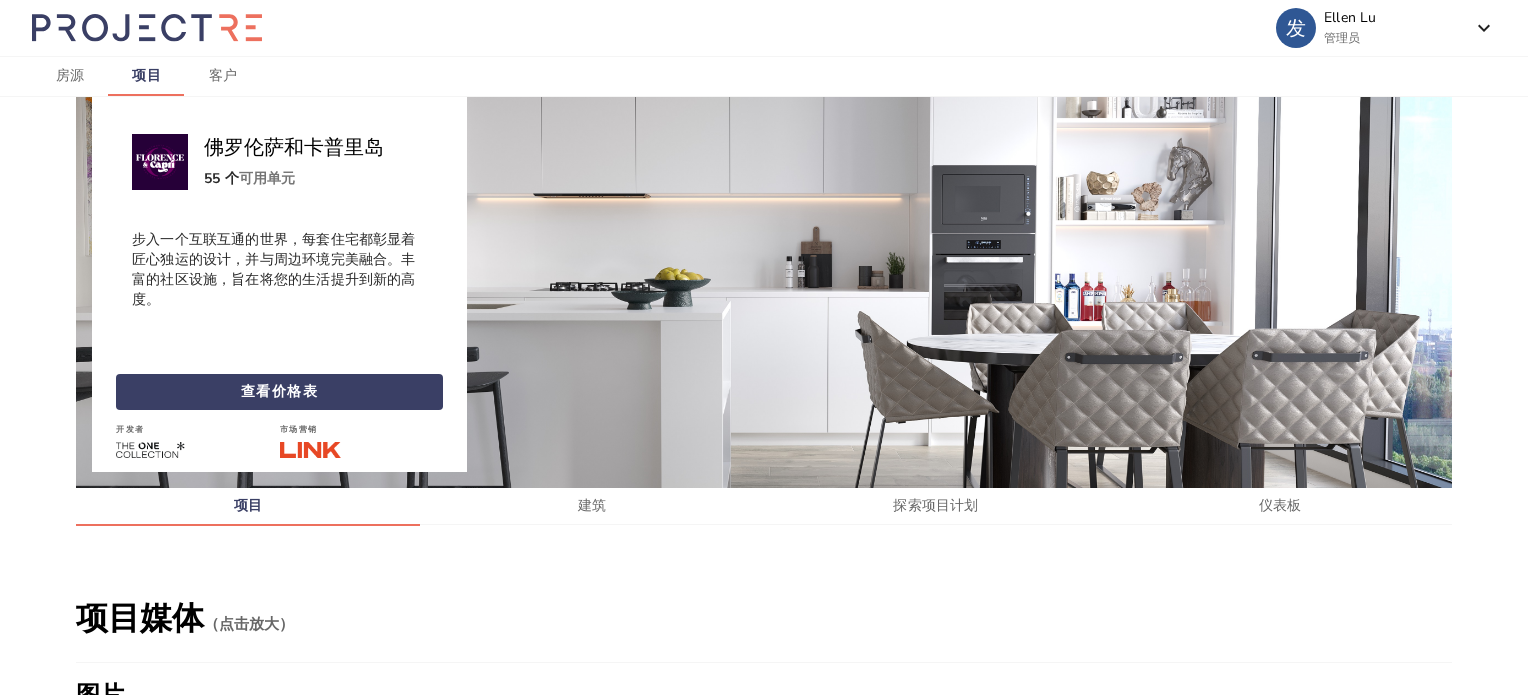 scroll, scrollTop: 103, scrollLeft: 0, axis: vertical 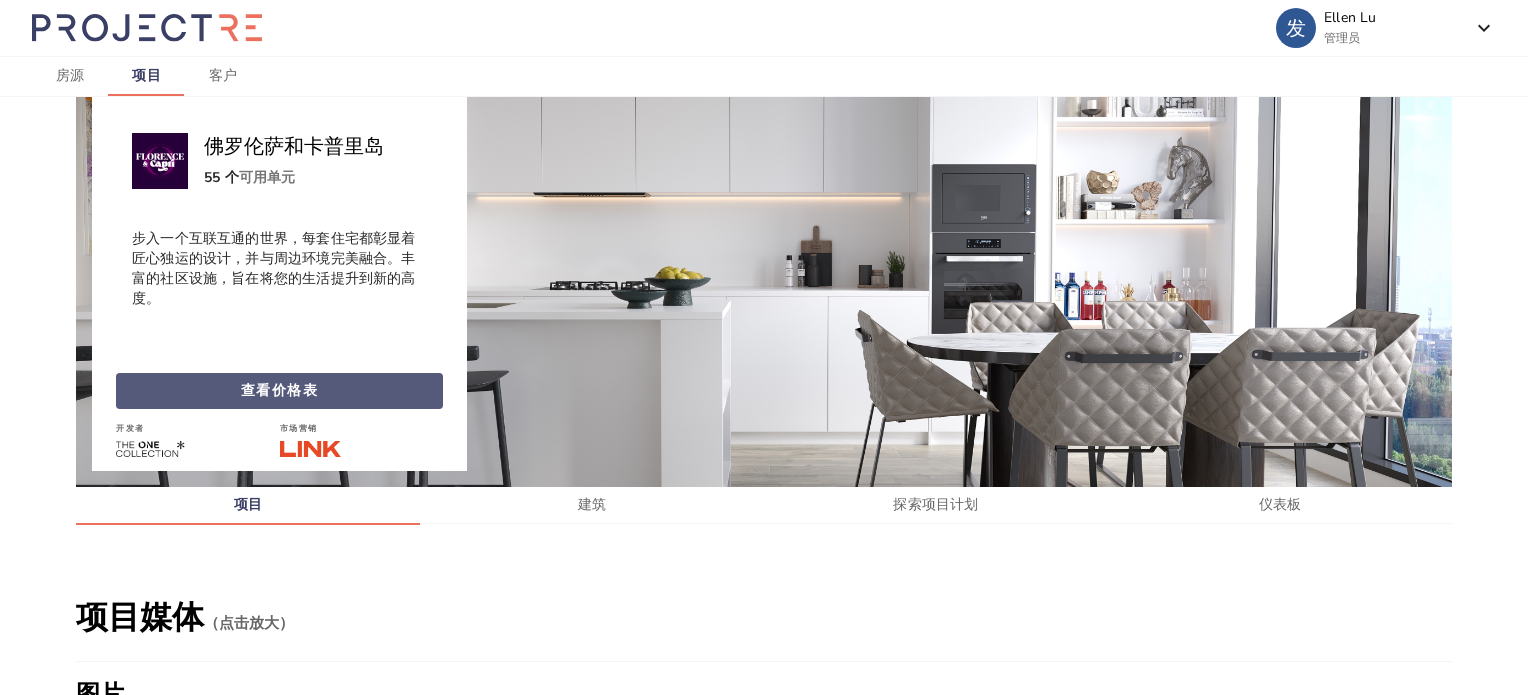 click at bounding box center [279, 391] 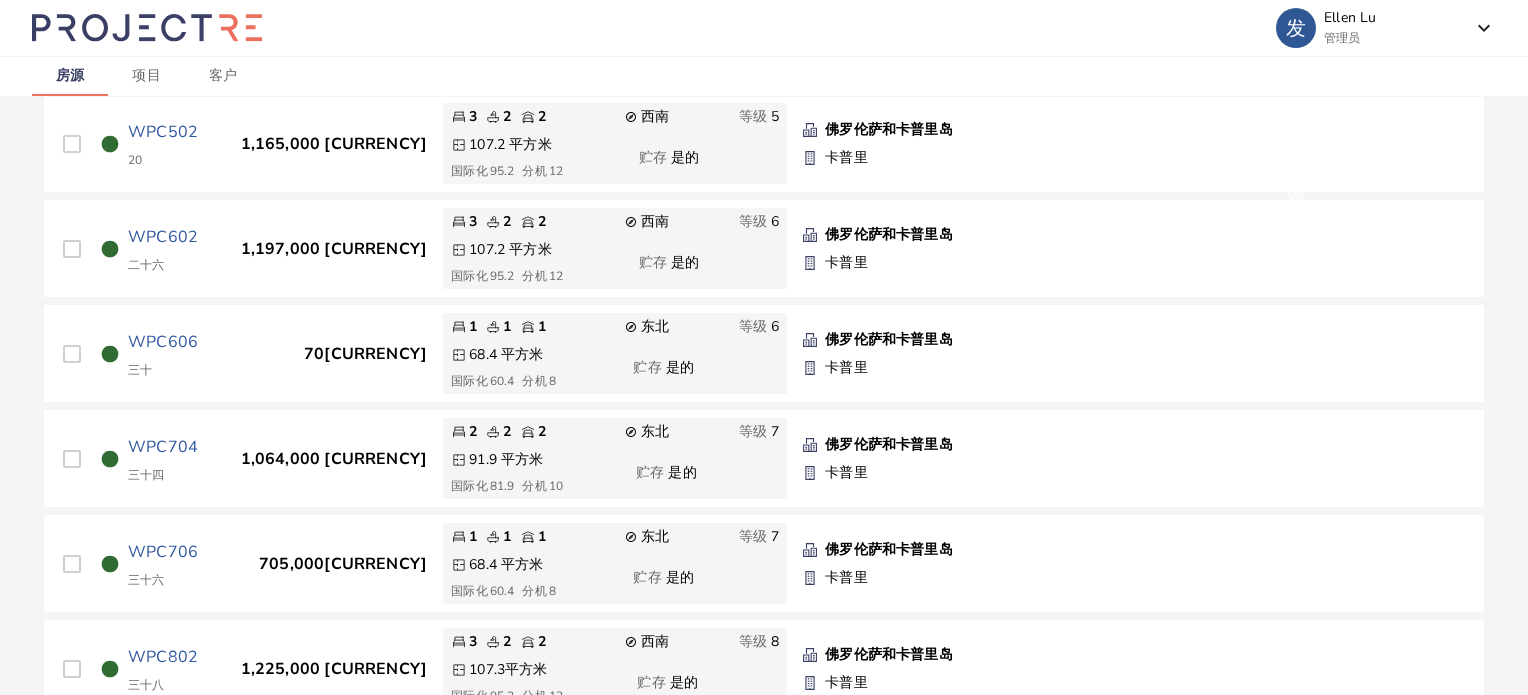 scroll, scrollTop: 0, scrollLeft: 0, axis: both 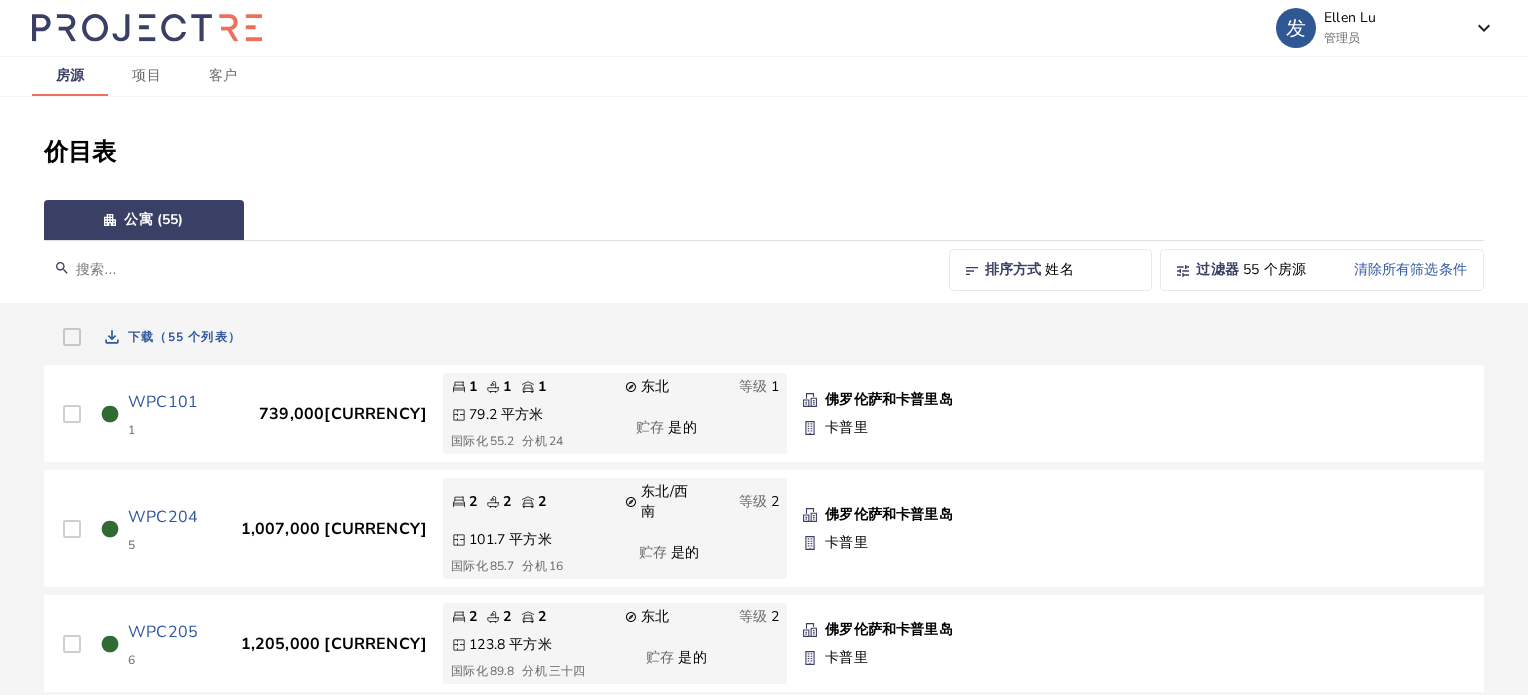 click at bounding box center (488, 269) 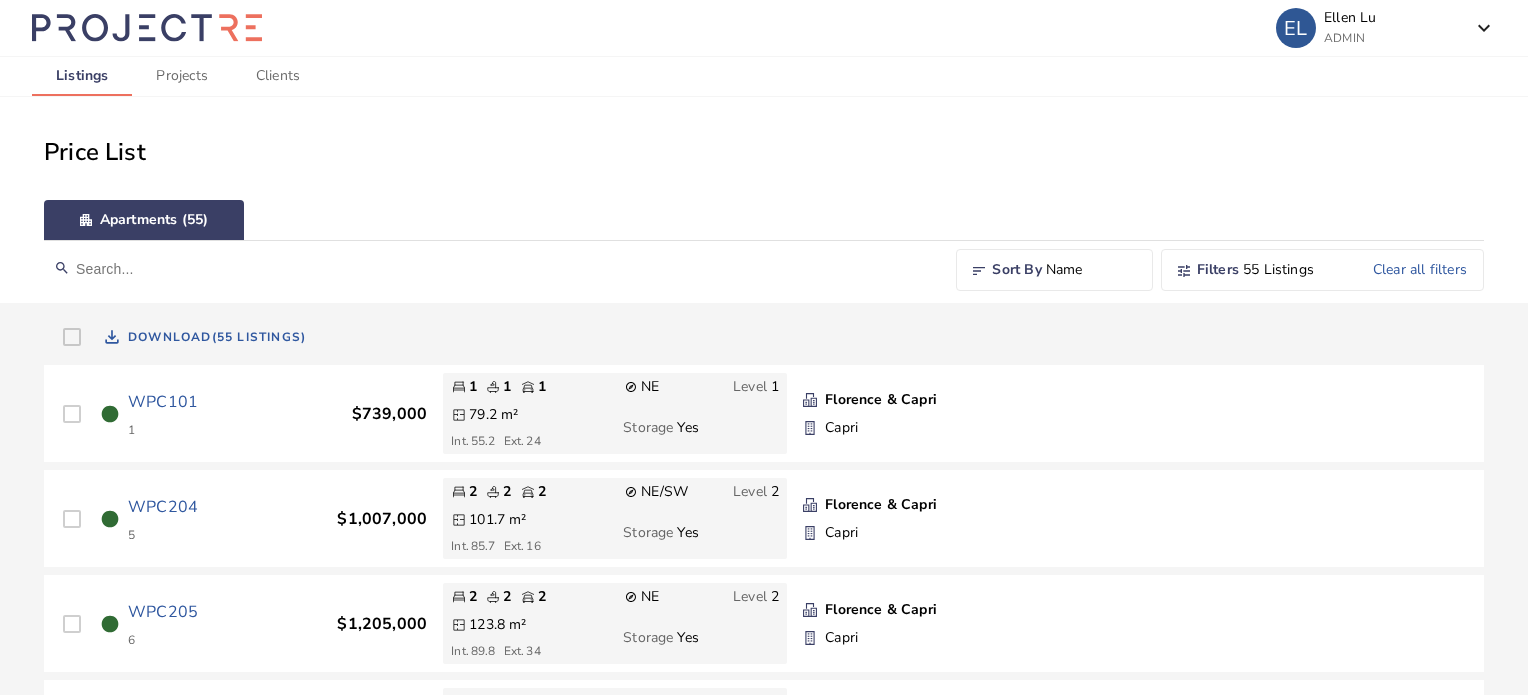 click on "Sort By" at bounding box center [1016, 270] 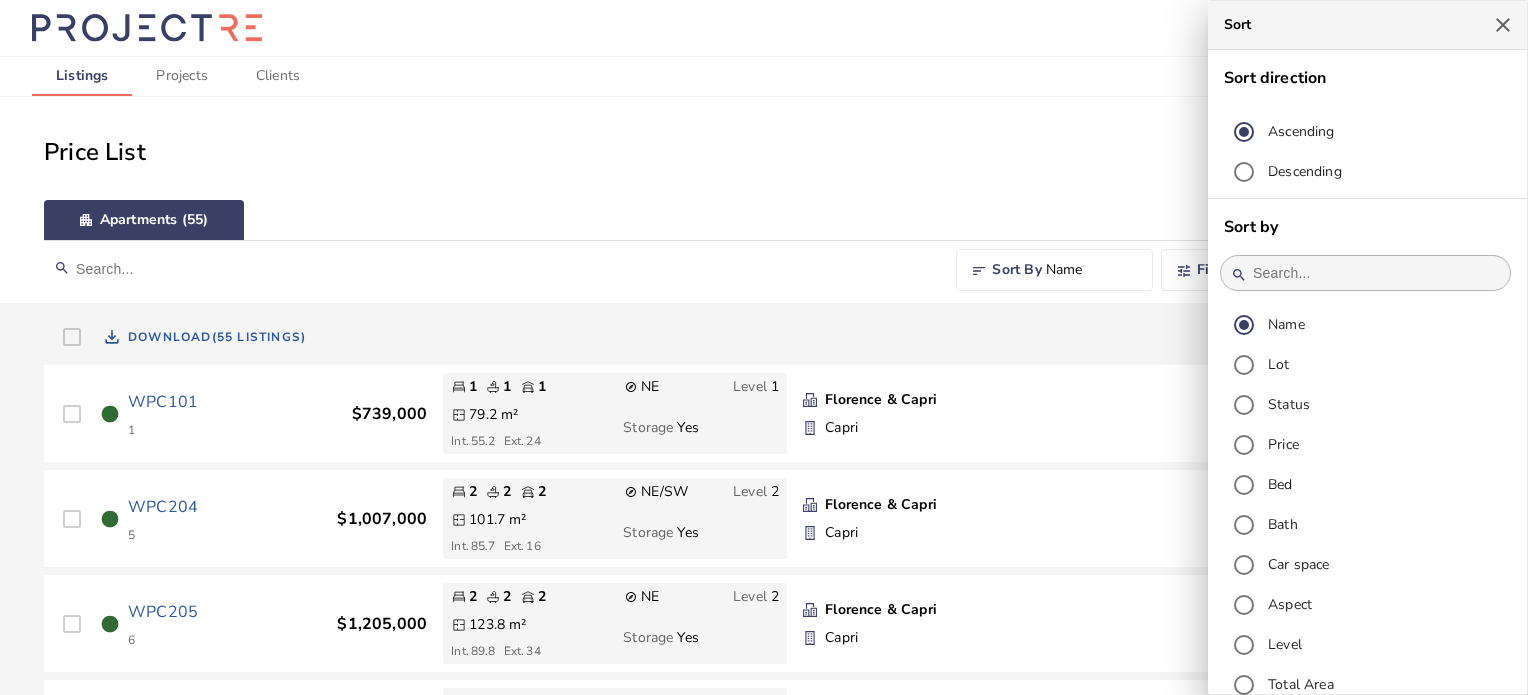 click on "Name Lot Status Price Bed Bath Car space Aspect Level Total Area Internal Area (m 2 ) External Area (m 2 ) Storage State Project Product Type Building" at bounding box center [1367, 497] 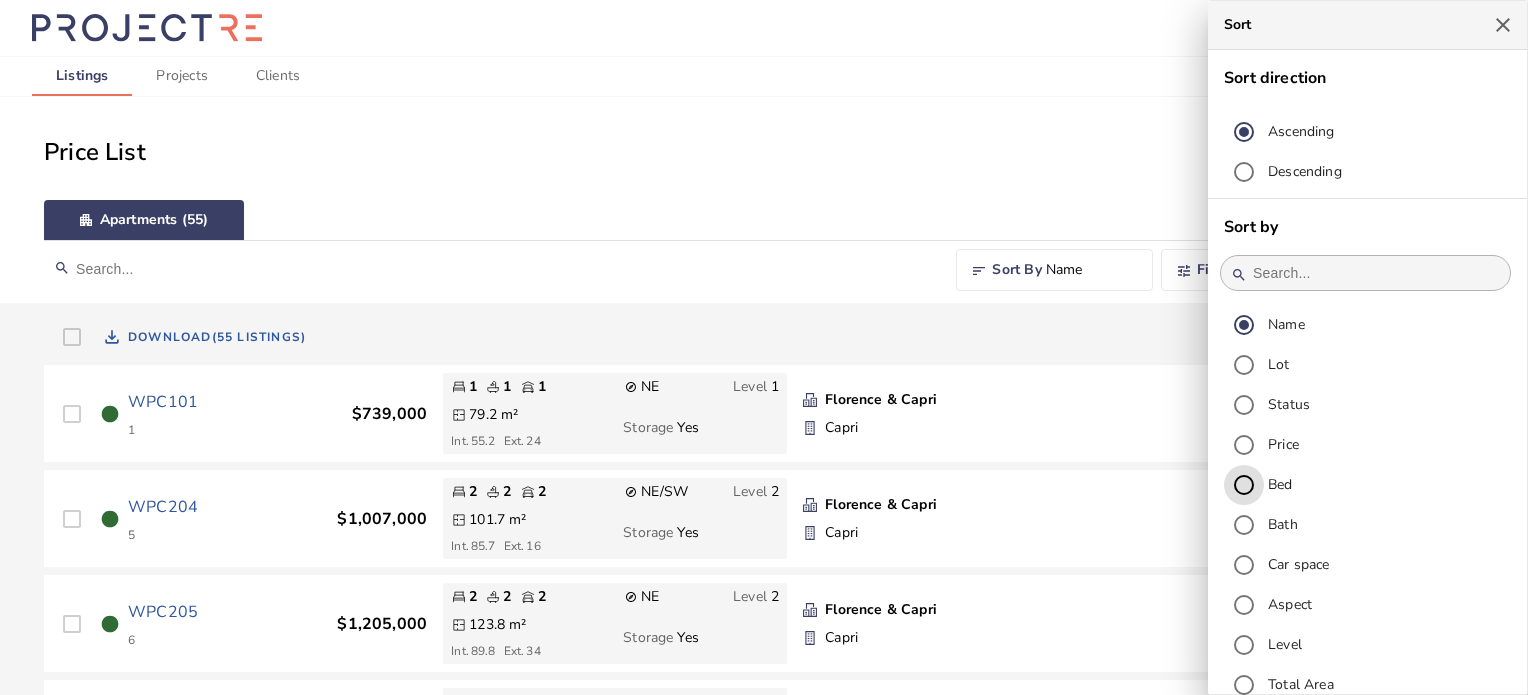 click on "Bed" at bounding box center [1244, 485] 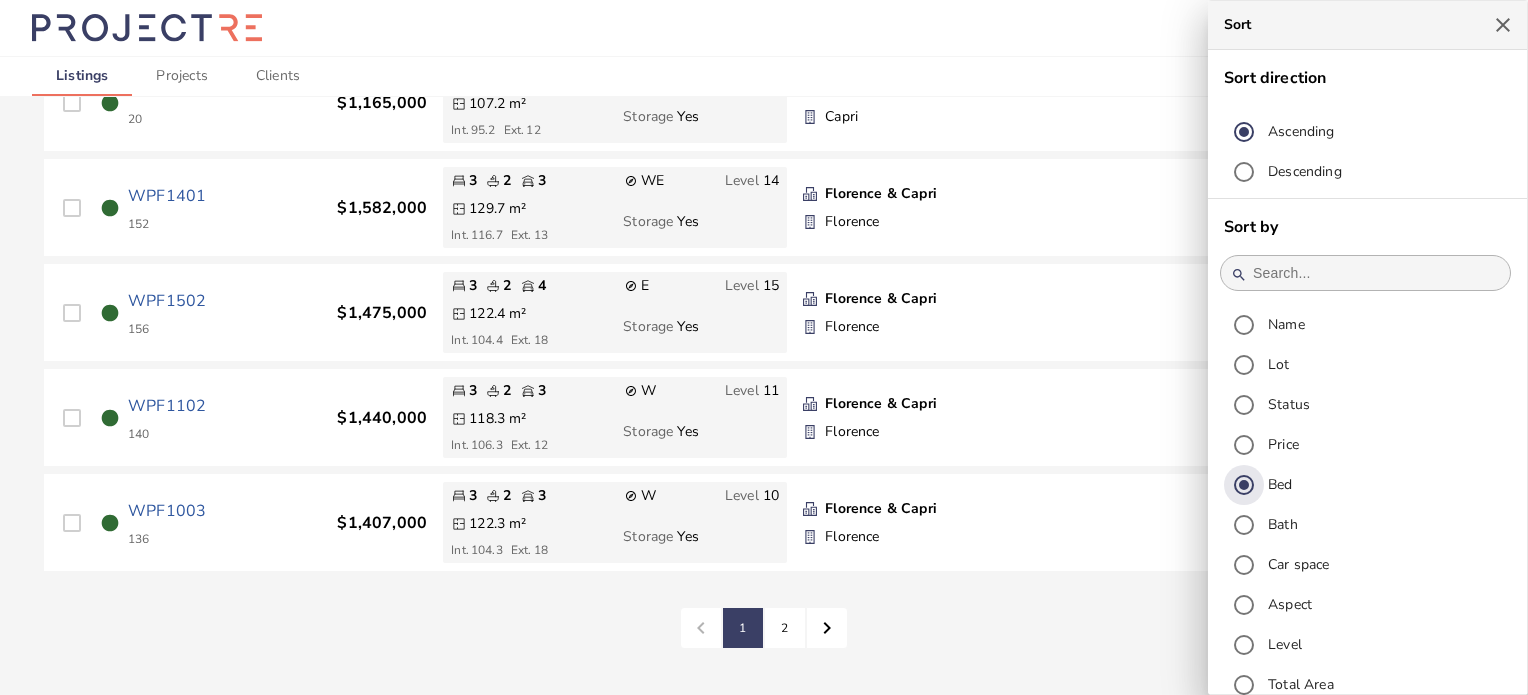scroll, scrollTop: 4544, scrollLeft: 0, axis: vertical 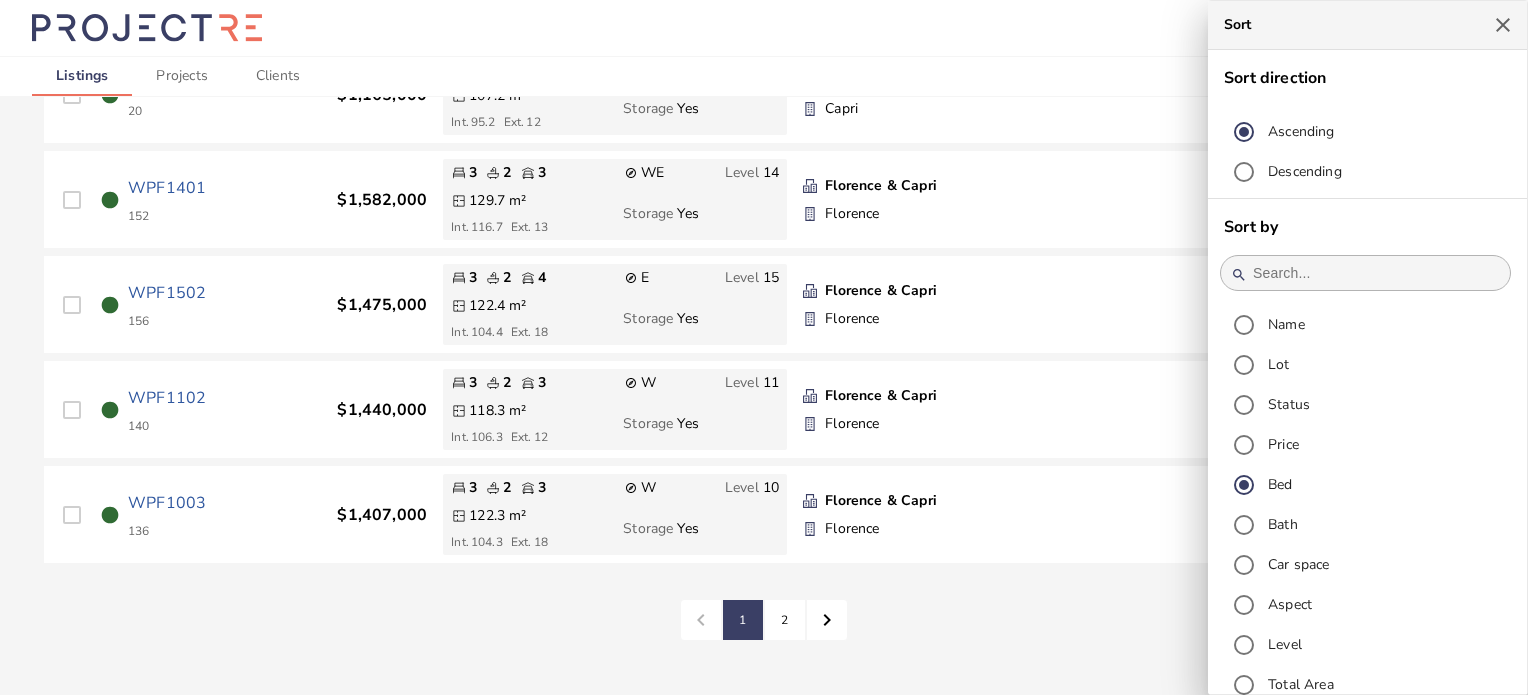 click at bounding box center [764, 347] 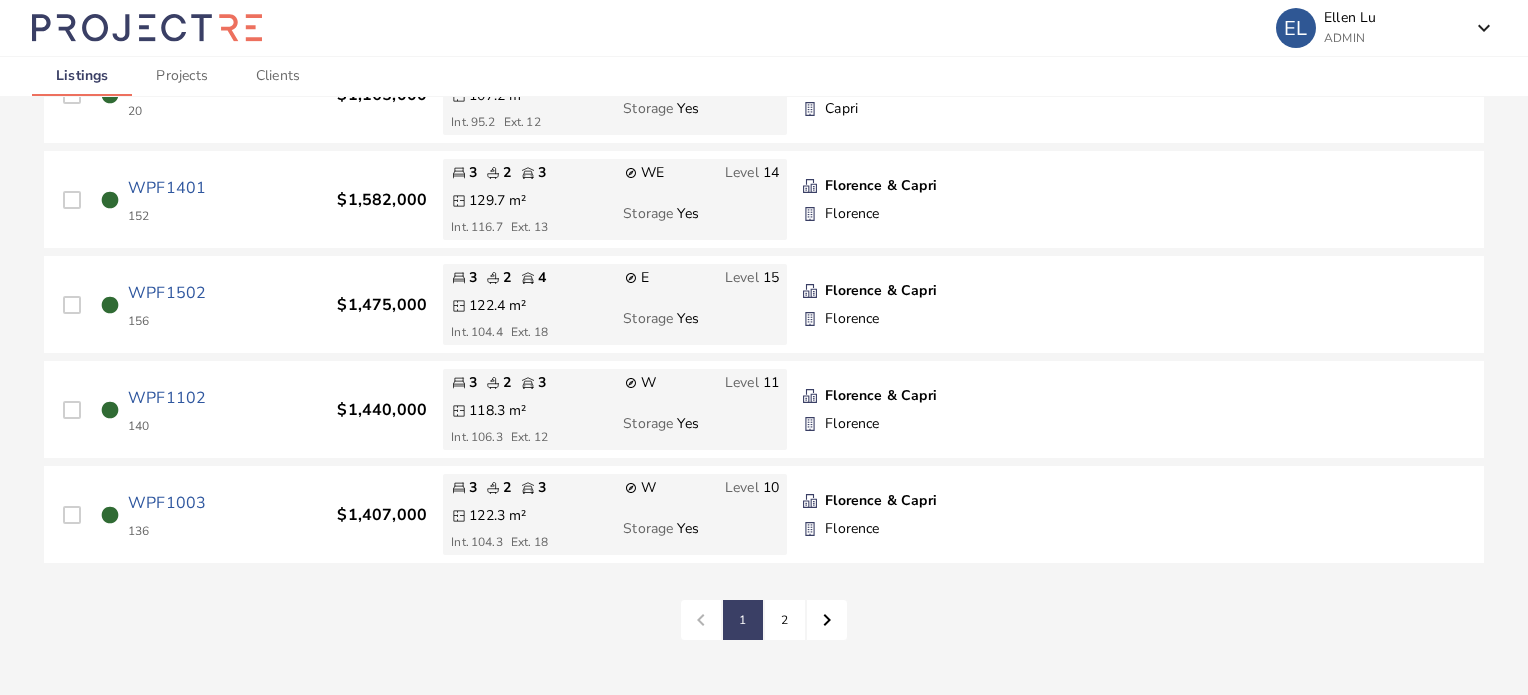 click on "2" at bounding box center [743, 620] 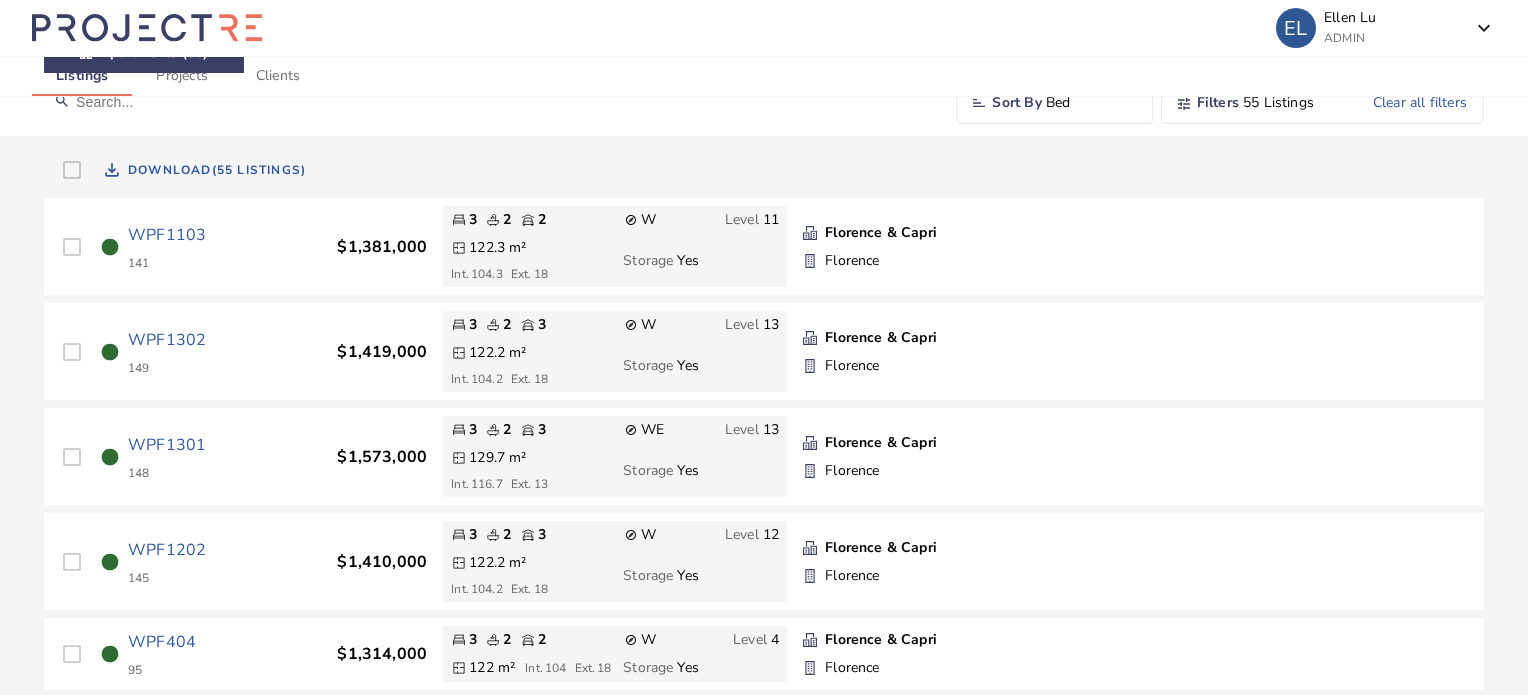 scroll, scrollTop: 248, scrollLeft: 0, axis: vertical 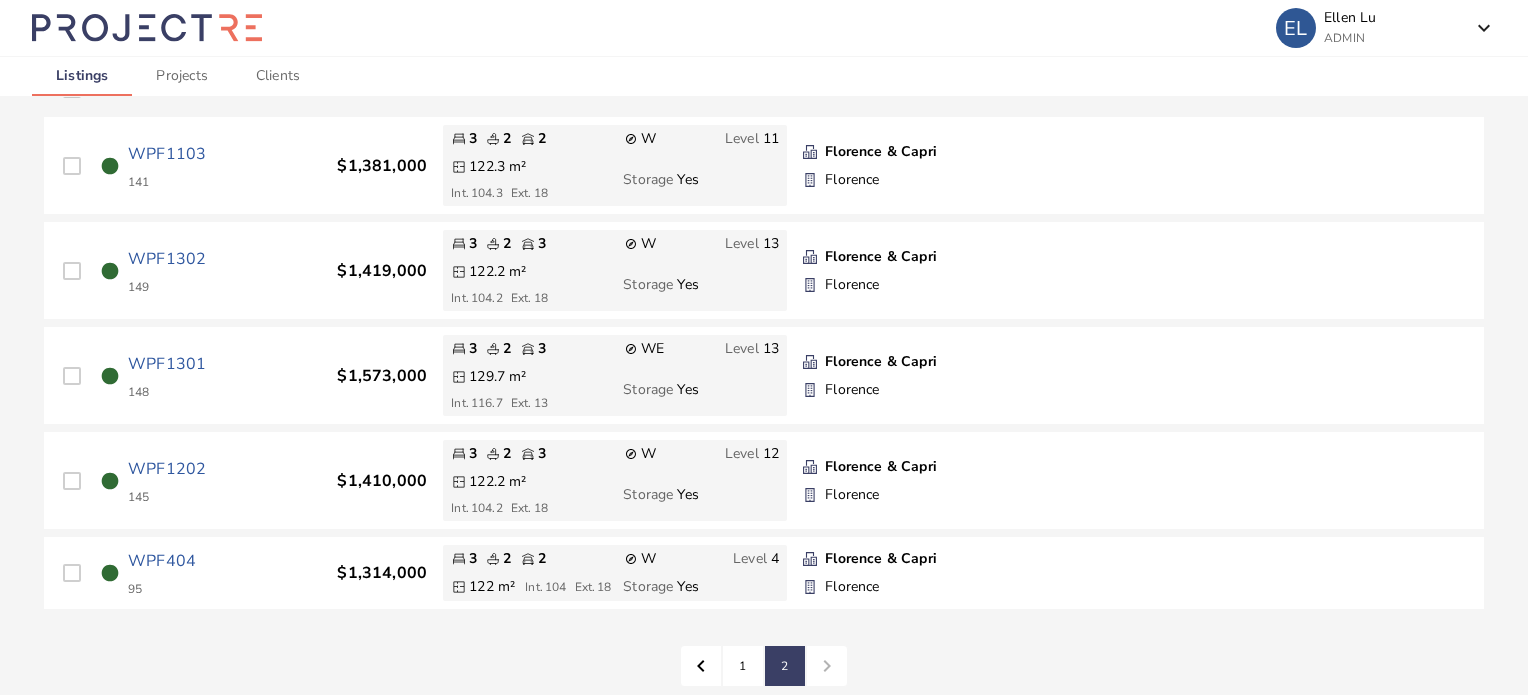 click on "1" at bounding box center [743, 666] 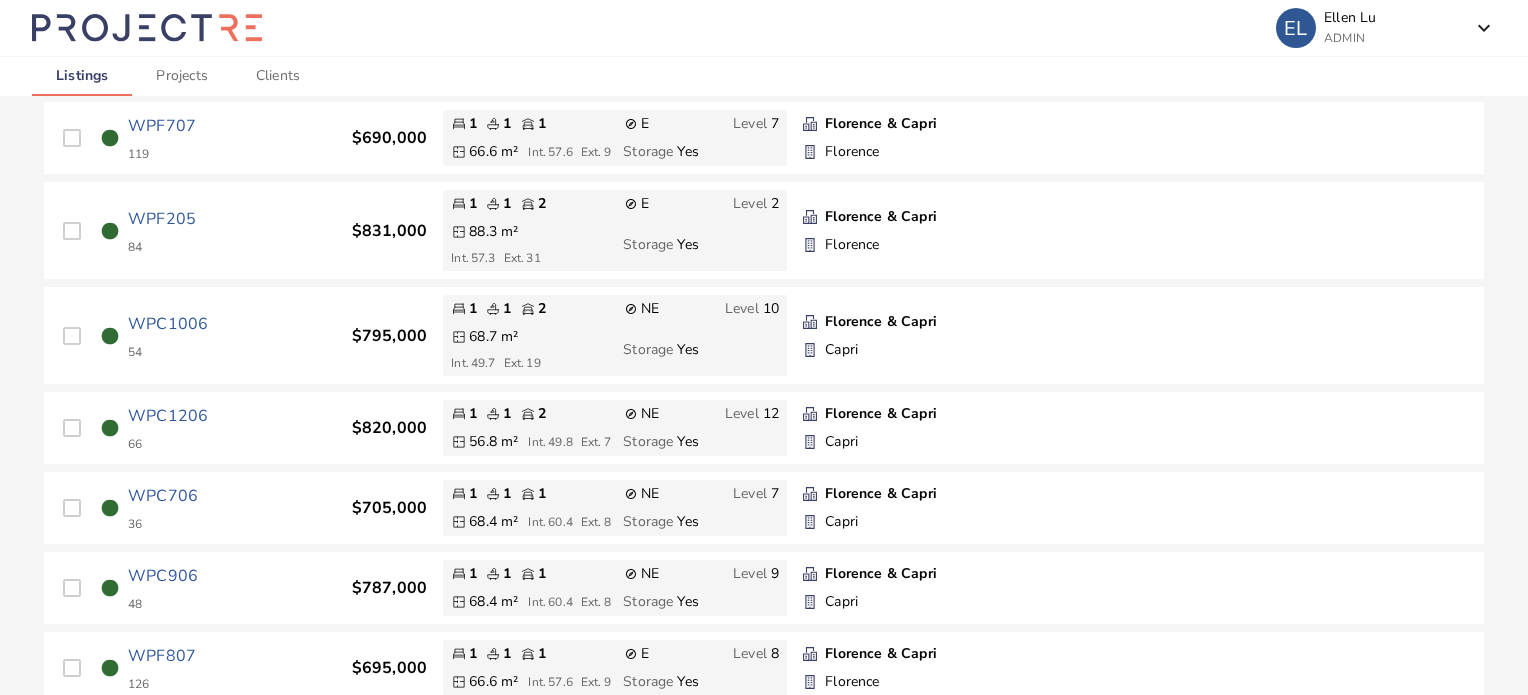 scroll, scrollTop: 264, scrollLeft: 0, axis: vertical 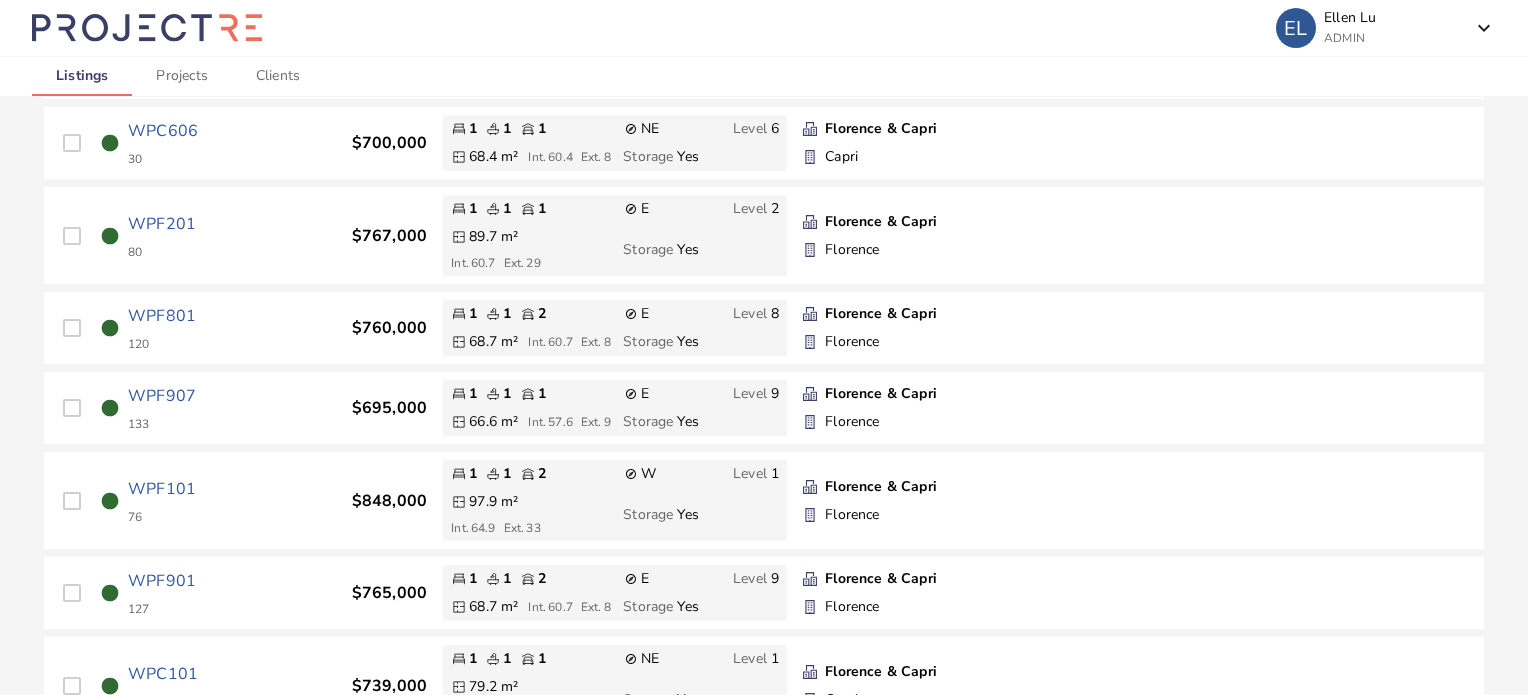 click on "circle  WPC101 1  $739,000" at bounding box center [239, 686] 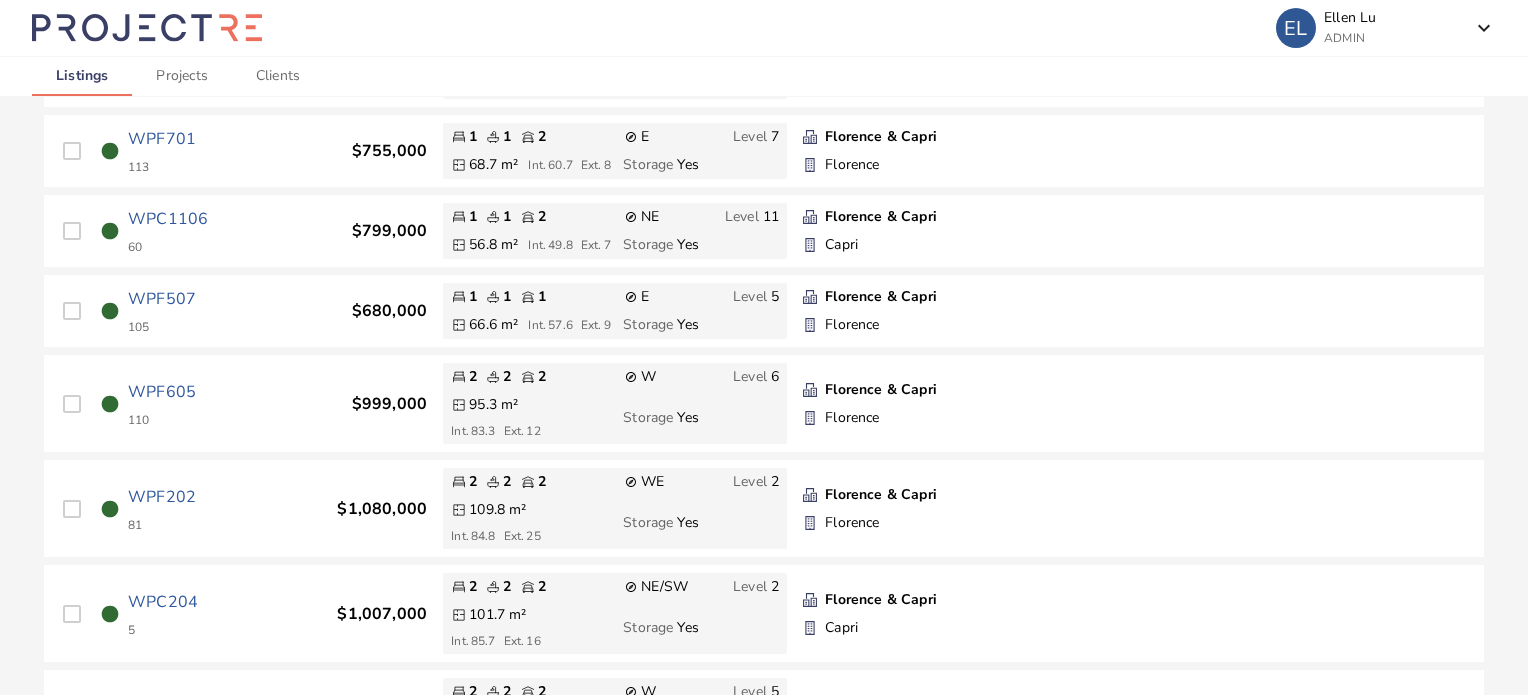 scroll, scrollTop: 1510, scrollLeft: 0, axis: vertical 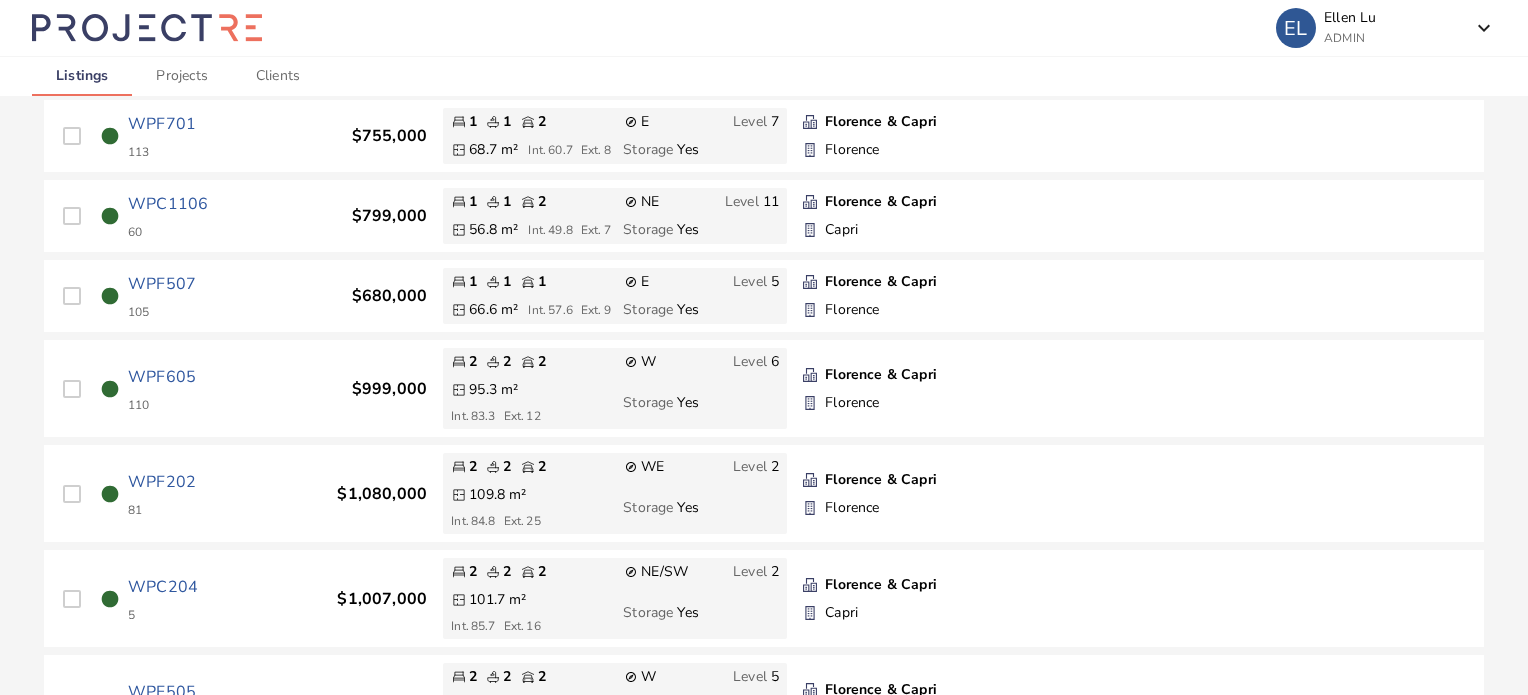 click on "file_download  55 Listings   Download   (55 Listings)   circle  WPF707 119  $690,000   1   1   1  explore  E   Level   7   66.6 m²   Int.   57.6   Ext.   9   Storage   Yes     Florence & Capri  Florence   1   1   1  explore  E   Level   7   66.6 m²   Int.   57.6   Ext.   9   Storage   Yes     Florence & Capri  Florence   circle  WPF205 84  $831,000   1   1   2  explore  E   Level   2   88.3 m²   Int.   57.3   Ext.   31   Storage   Yes     Florence & Capri  Florence   1   1   2  explore  E   Level   2   88.3 m²   Int.   57.3   Ext.   31   Storage   Yes     Florence & Capri  Florence   circle  WPC1006 54  $795,000   1   1   2  explore  NE   Level   10   68.7 m²   Int.   49.7   Ext.   19   Storage   Yes     Florence & Capri  Capri   1   1   2  explore  NE   Level   10   68.7 m²   Int.   49.7   Ext.   19   Storage   Yes     Florence & Capri  Capri   circle  WPC1206 66  $820,000   1   1   2  explore  NE   Level   12   56.8 m²   Int.   49.8   Ext.   7   Storage   Yes     Florence & Capri  Capri   1   1   2" at bounding box center (764, 1262) 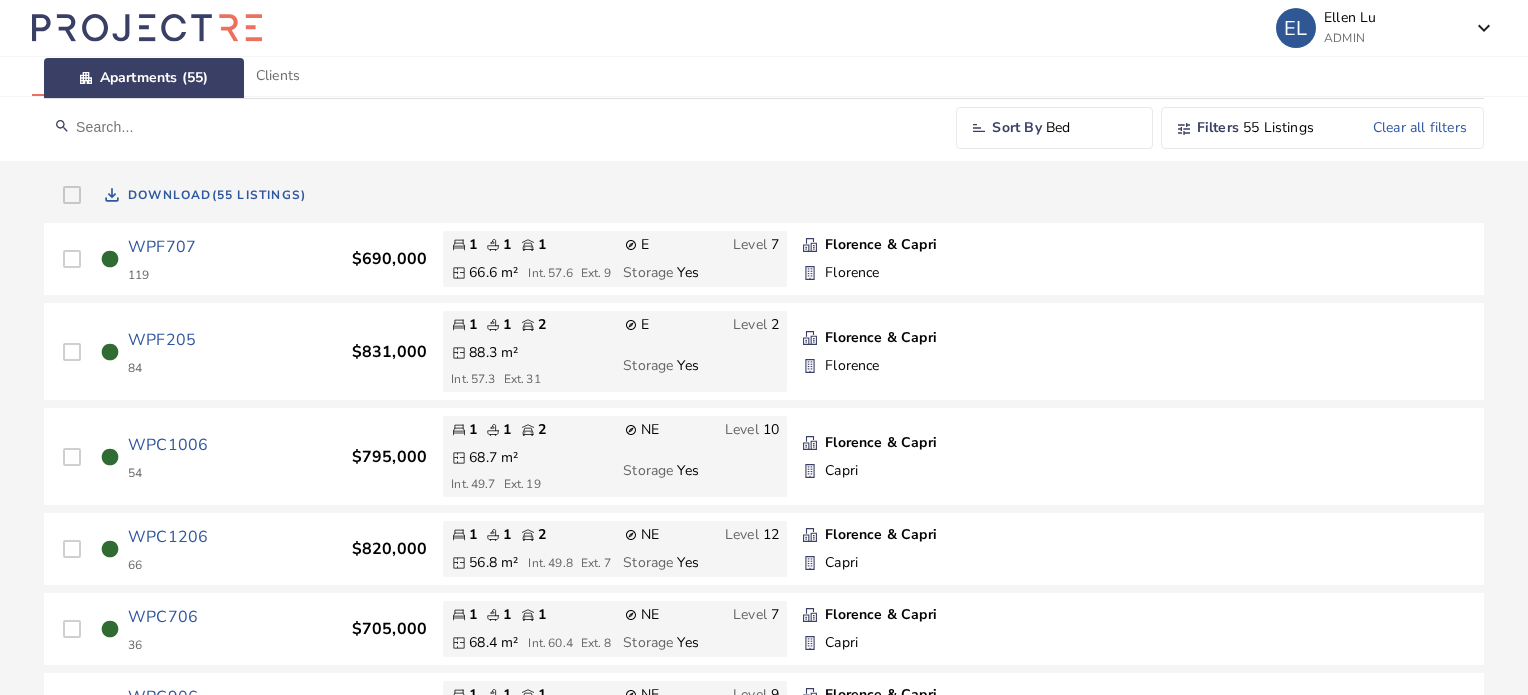 scroll, scrollTop: 111, scrollLeft: 0, axis: vertical 